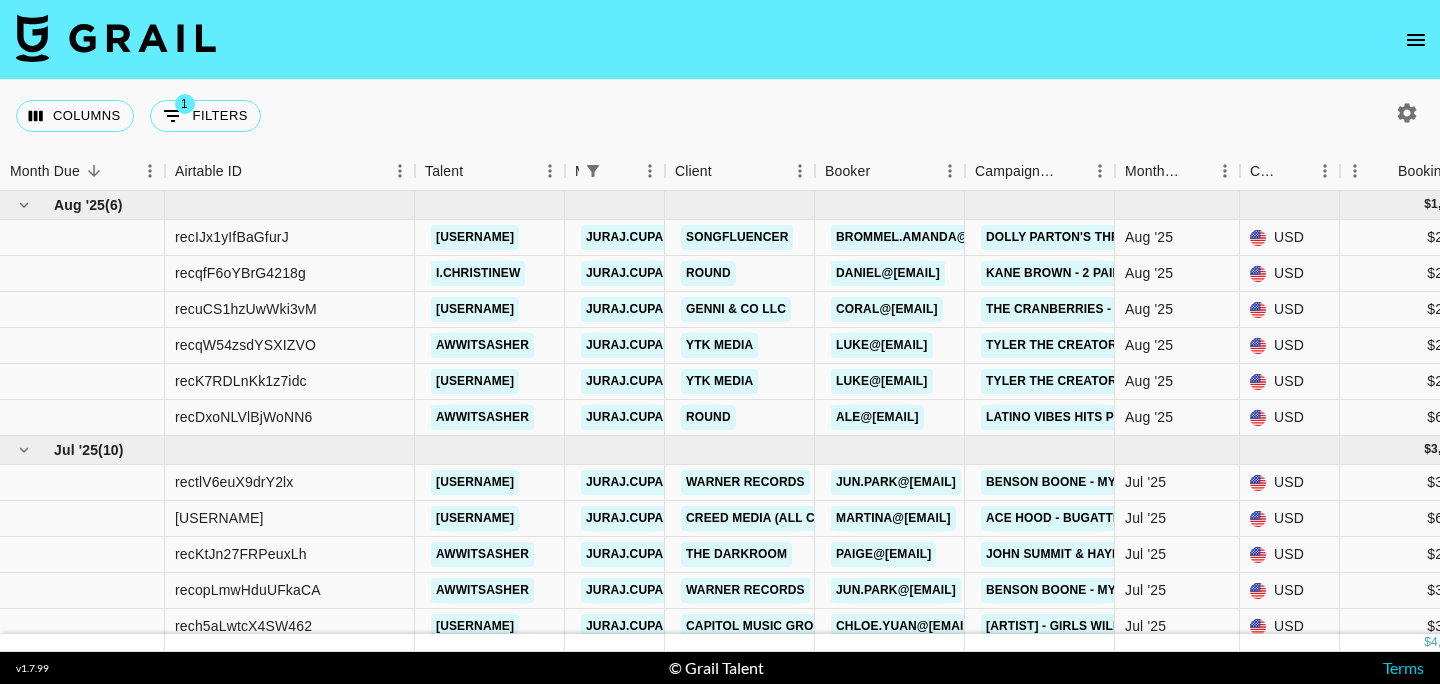 scroll, scrollTop: 0, scrollLeft: 0, axis: both 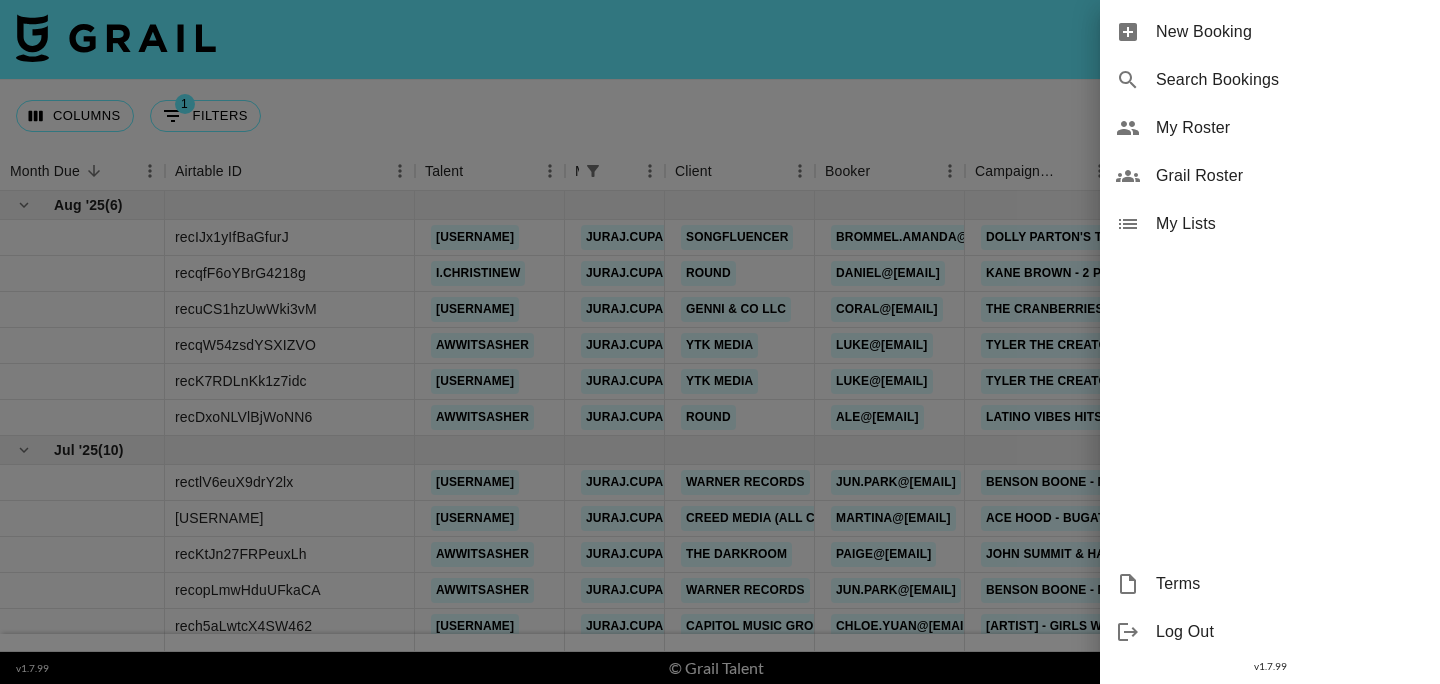 click on "My Roster" at bounding box center (1290, 128) 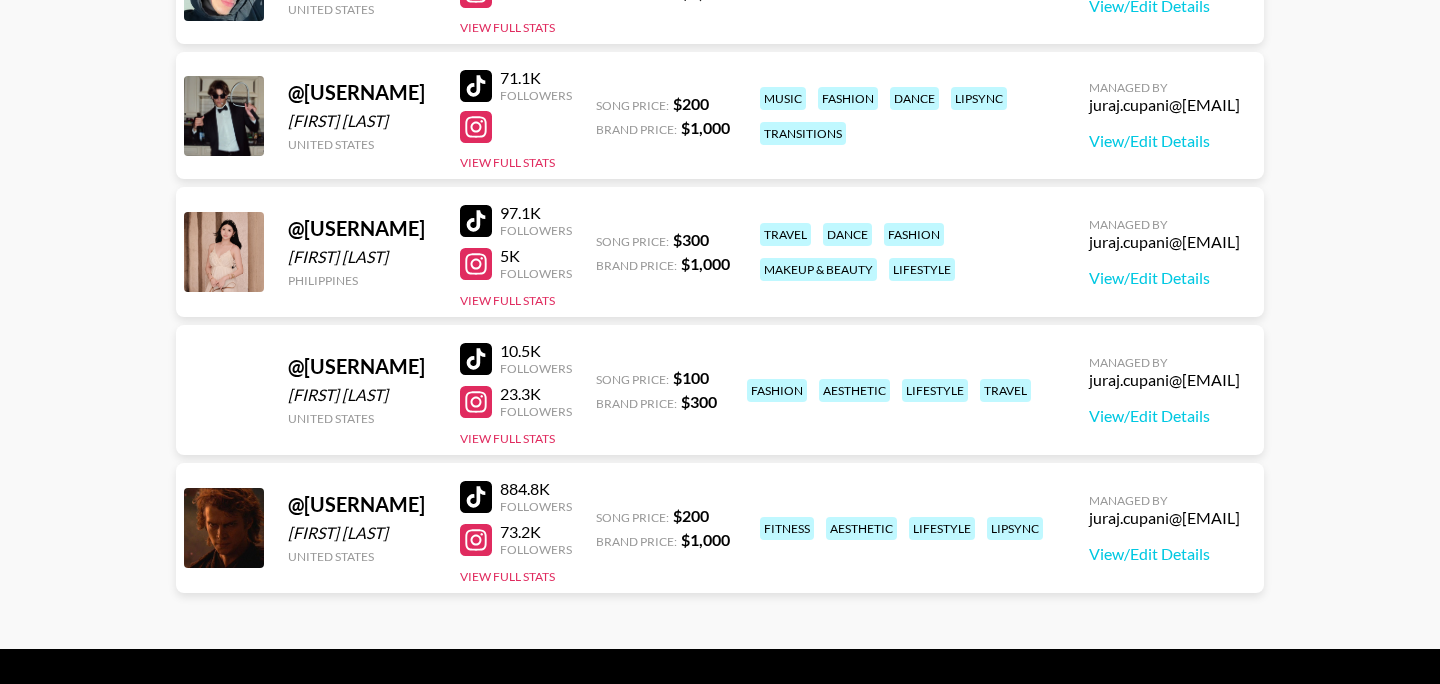 scroll, scrollTop: 2178, scrollLeft: 0, axis: vertical 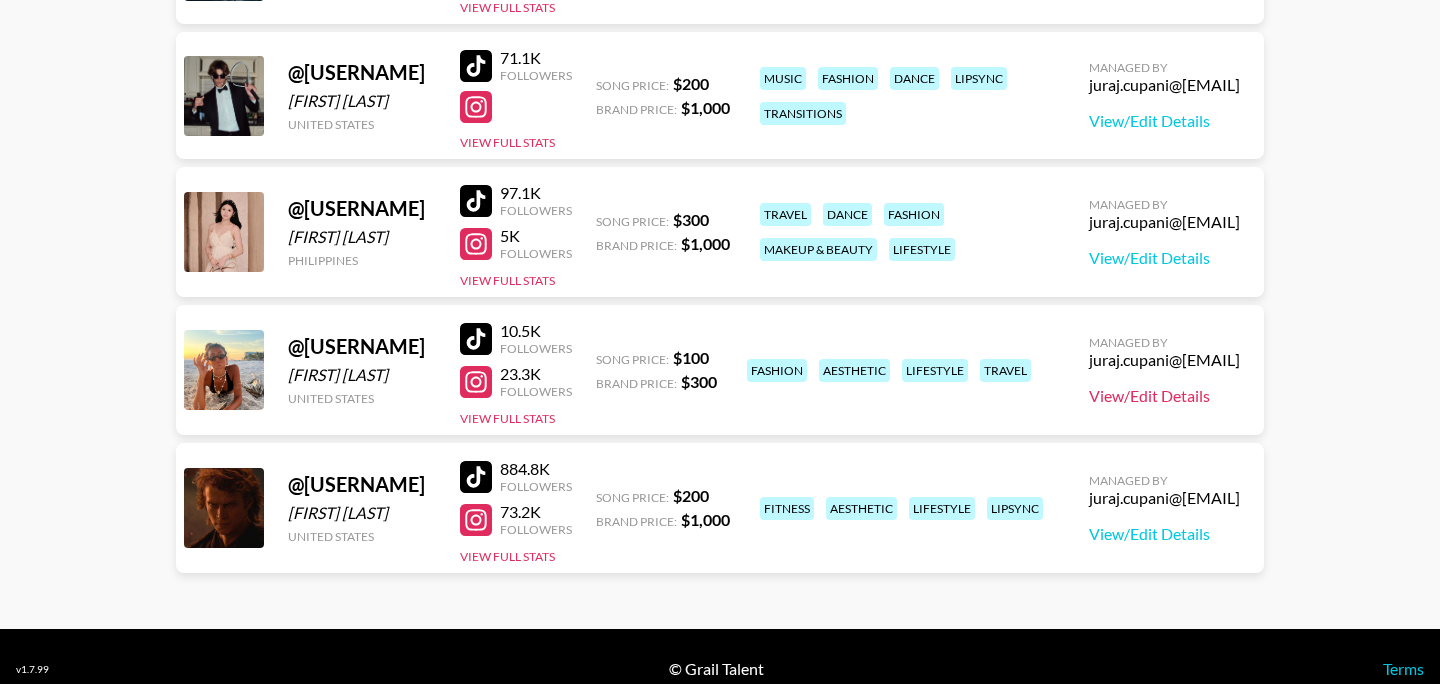 click on "View/Edit Details" at bounding box center (1164, 396) 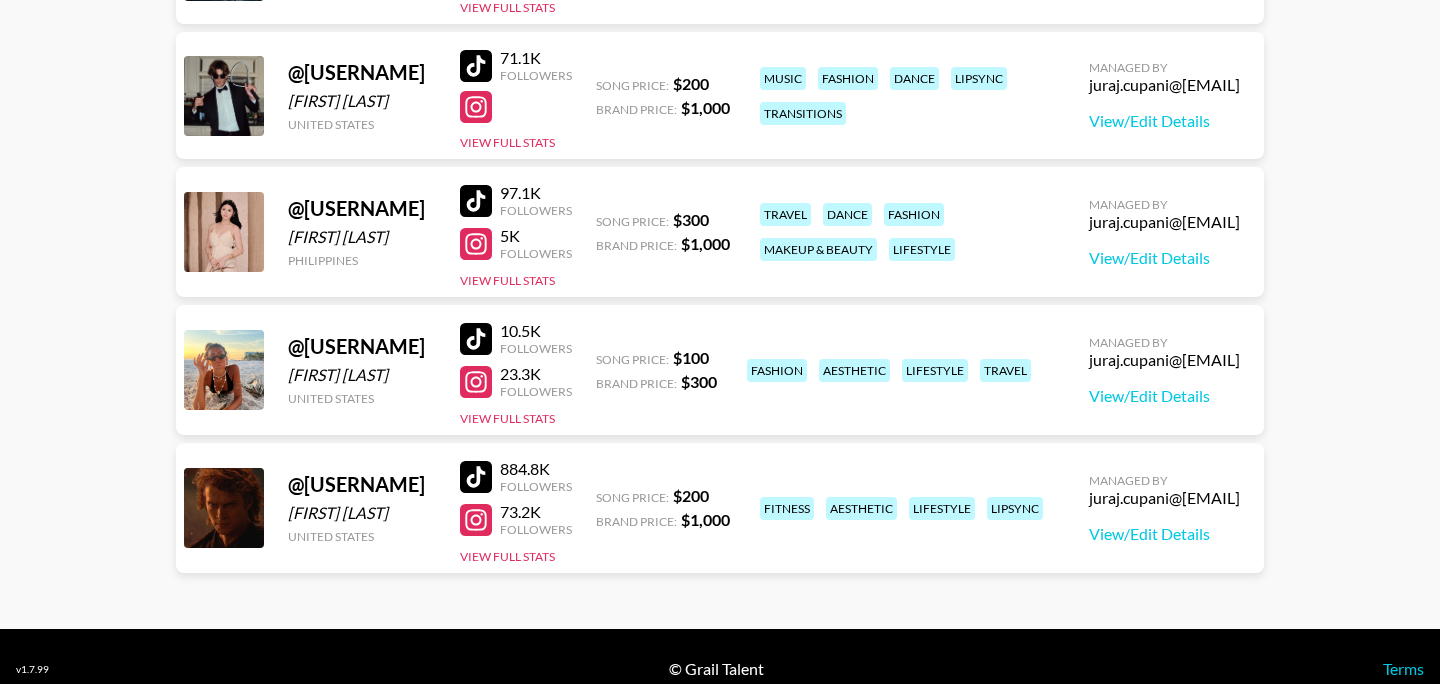 click at bounding box center (476, 339) 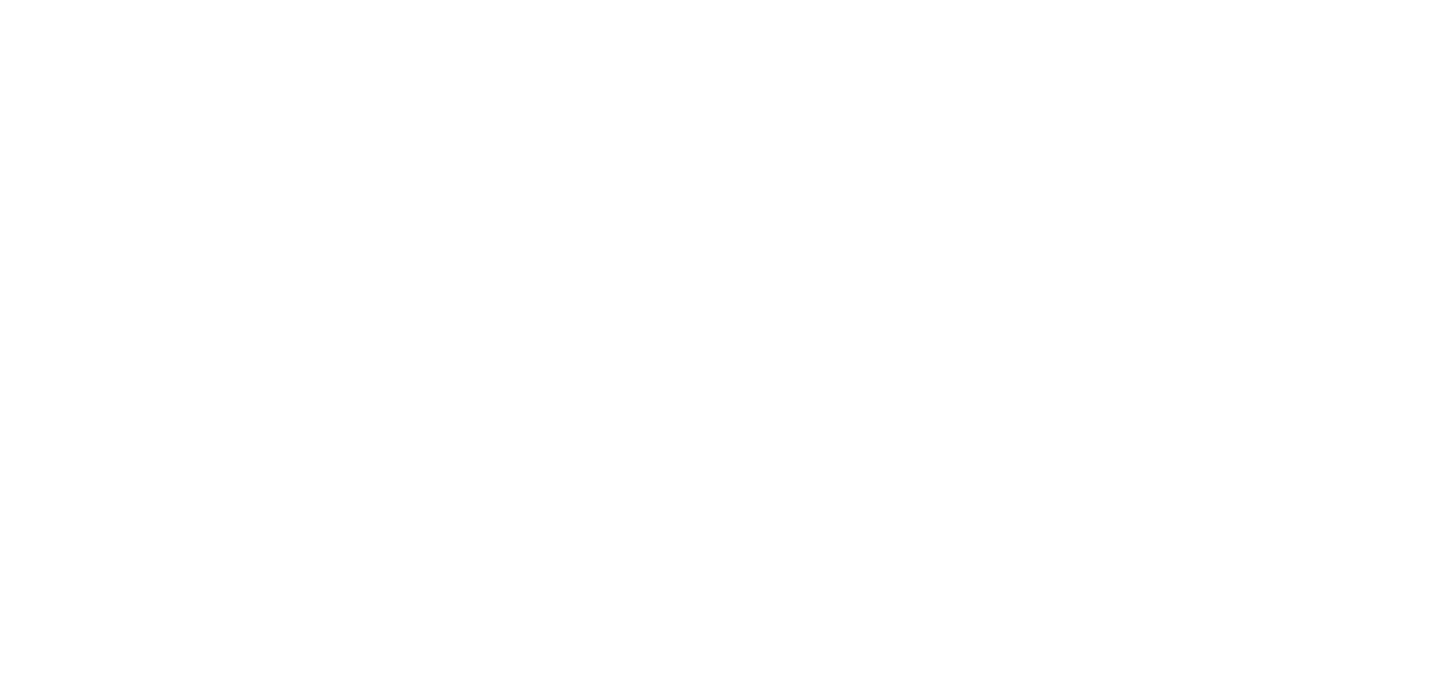 scroll, scrollTop: 0, scrollLeft: 0, axis: both 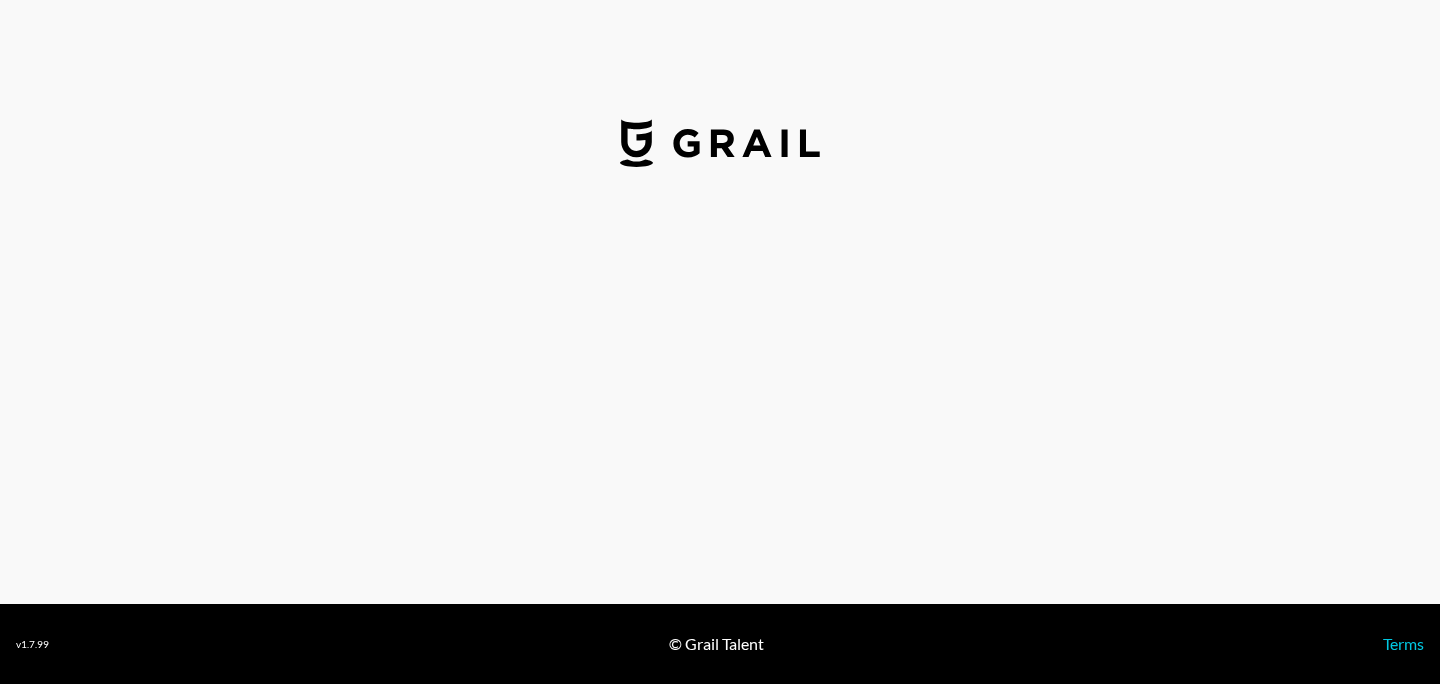 select on "USD" 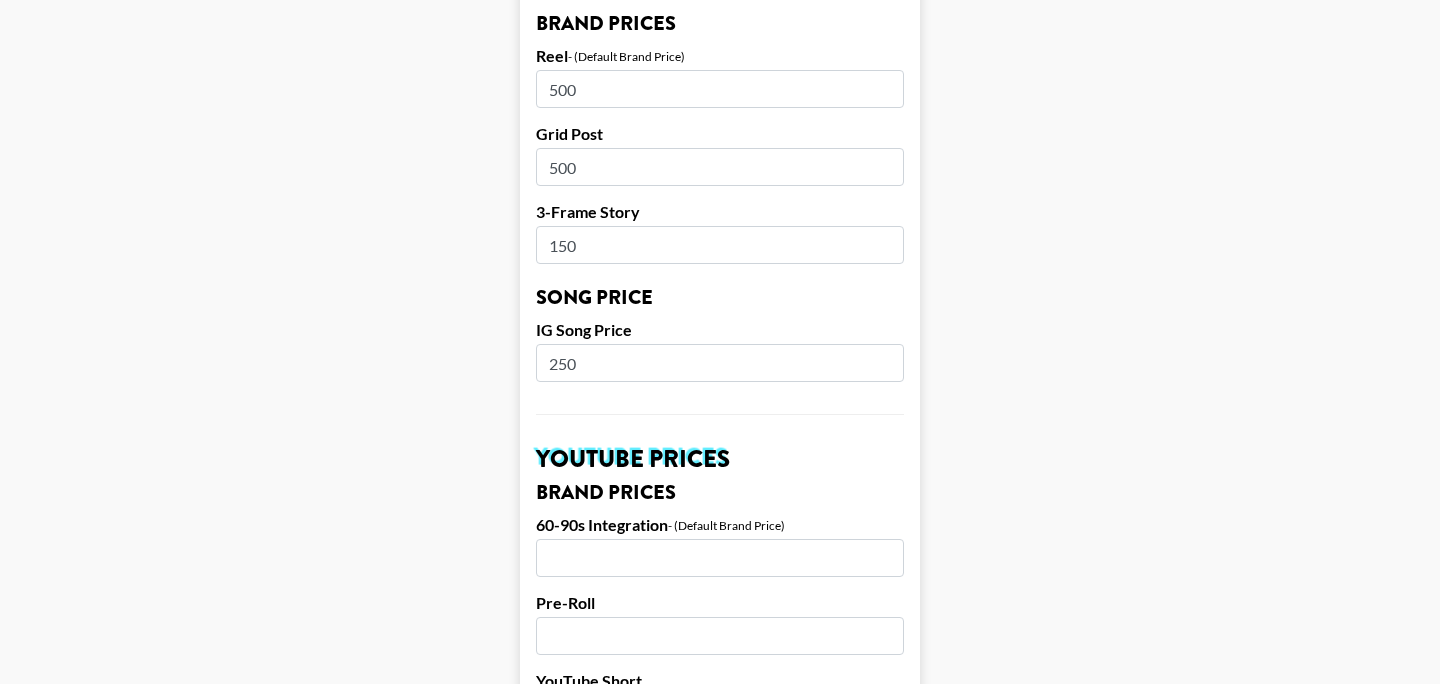 scroll, scrollTop: 2029, scrollLeft: 0, axis: vertical 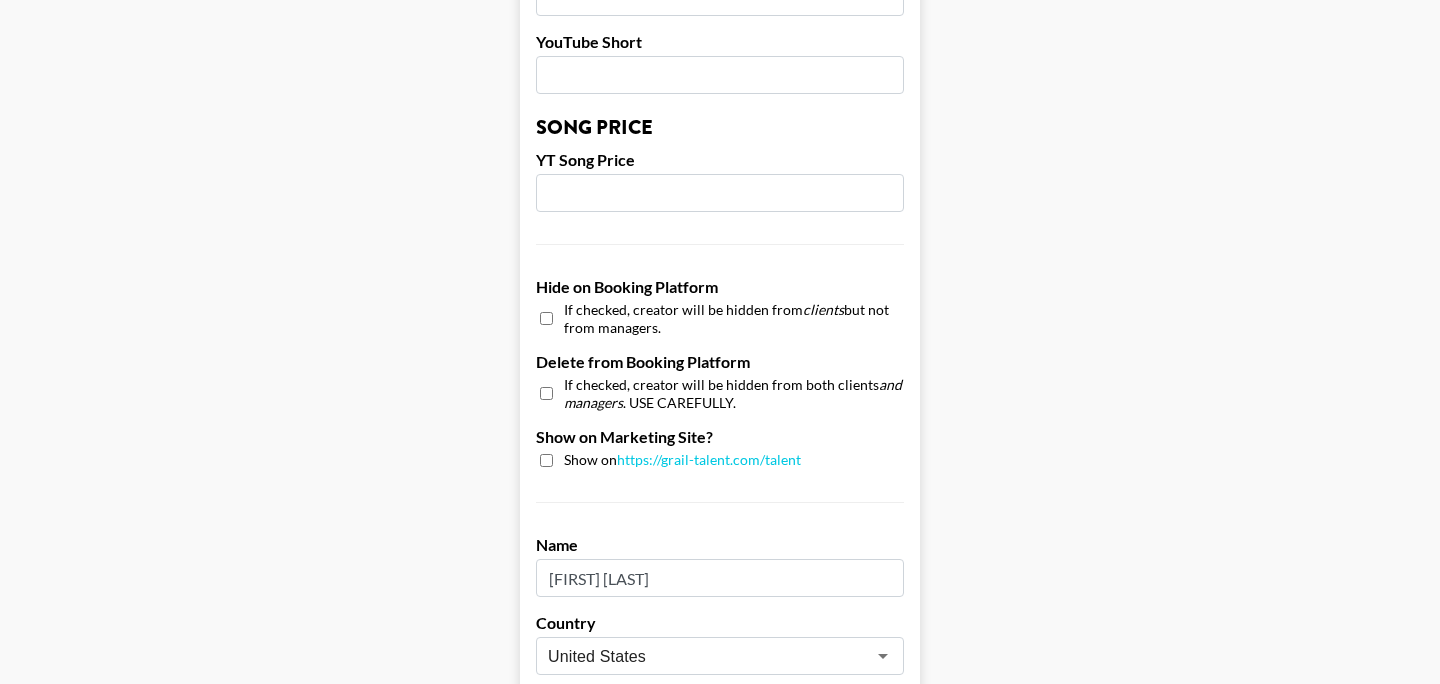drag, startPoint x: 667, startPoint y: 206, endPoint x: 594, endPoint y: 205, distance: 73.00685 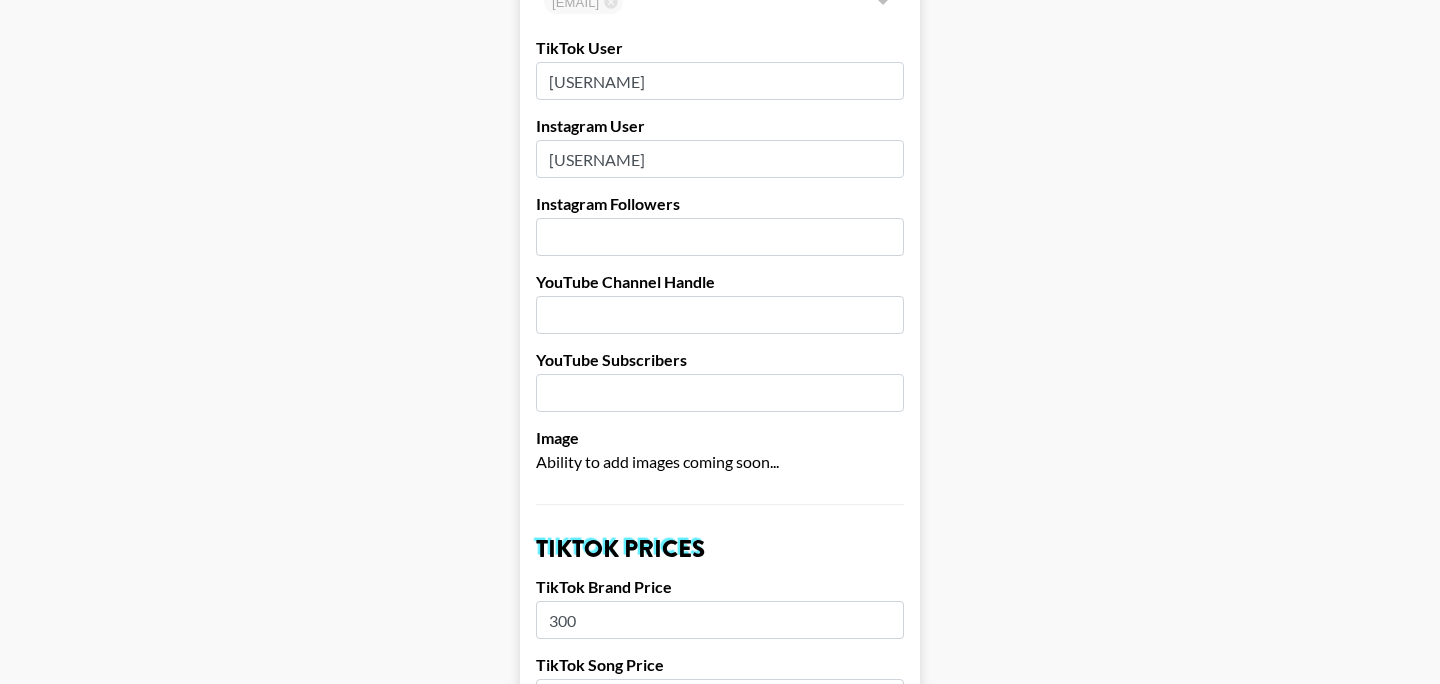 scroll, scrollTop: 0, scrollLeft: 0, axis: both 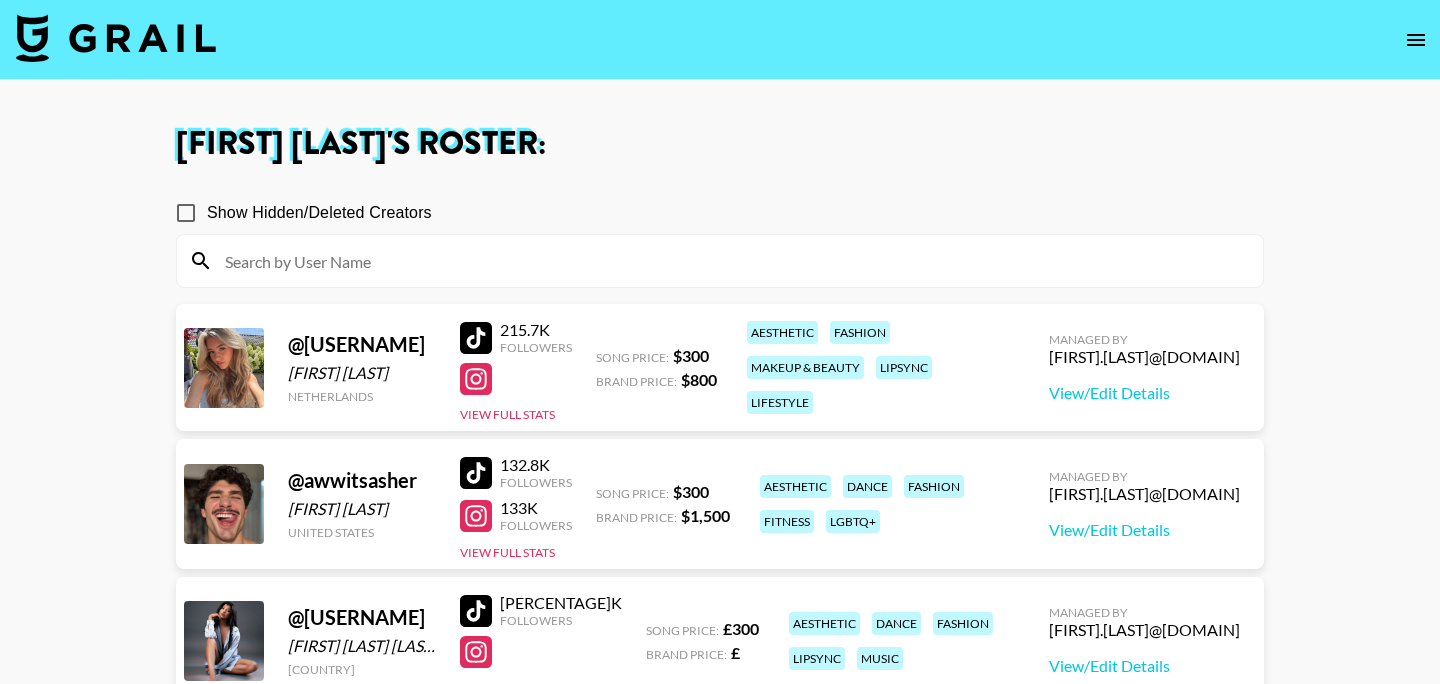 click at bounding box center [116, 38] 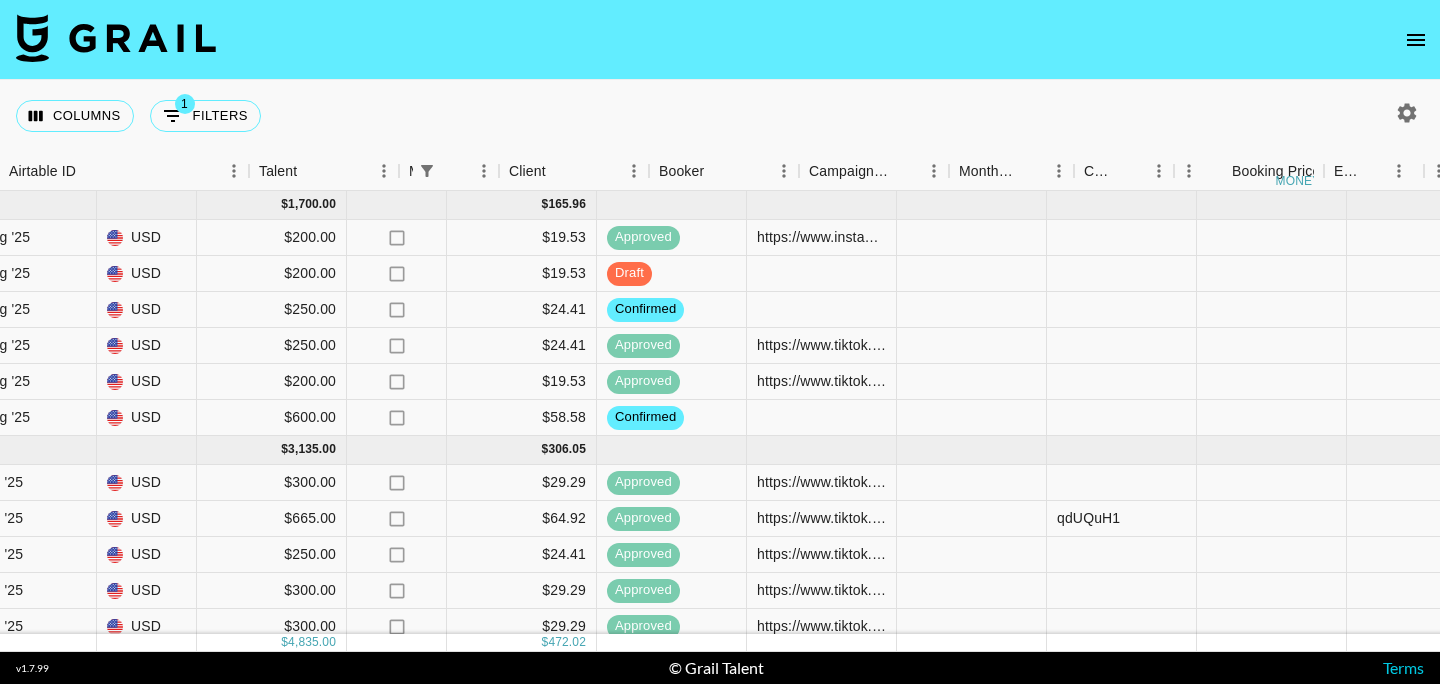 scroll, scrollTop: 0, scrollLeft: 0, axis: both 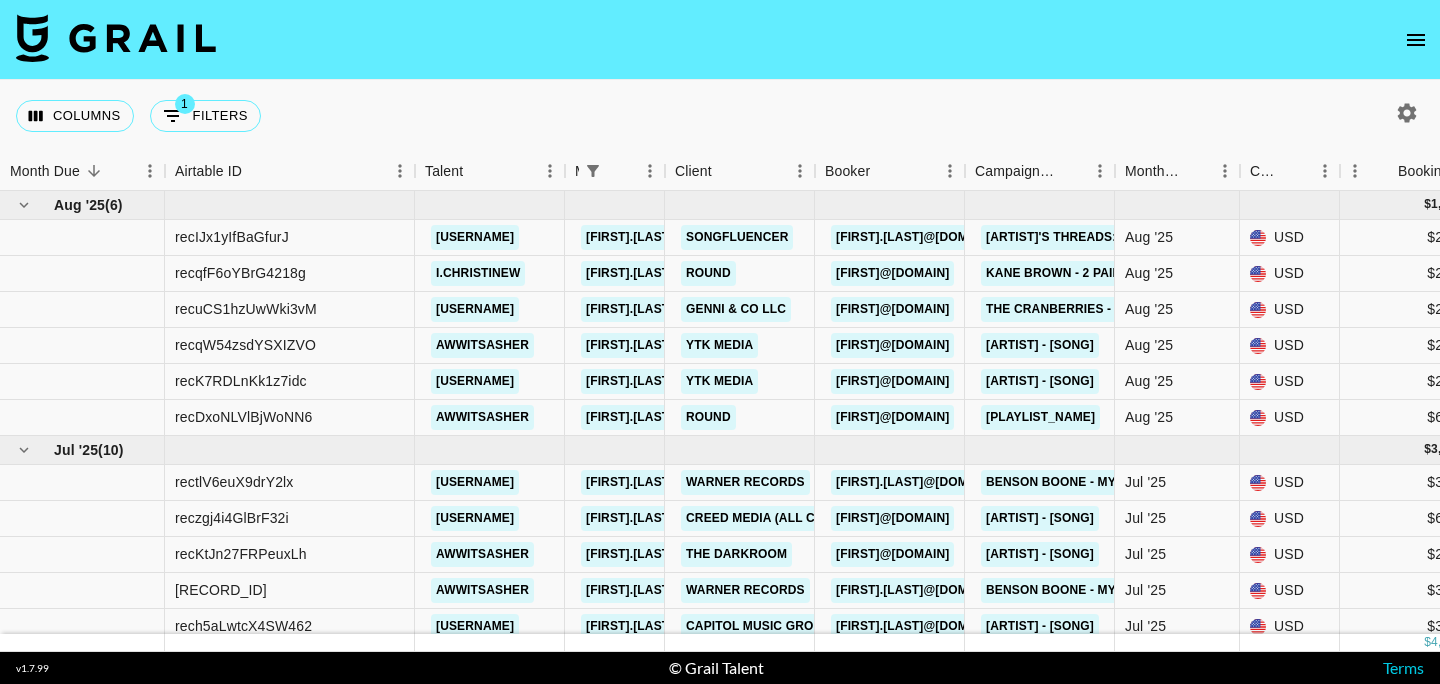 click on "Columns 1 Filters + Booking" at bounding box center [720, 116] 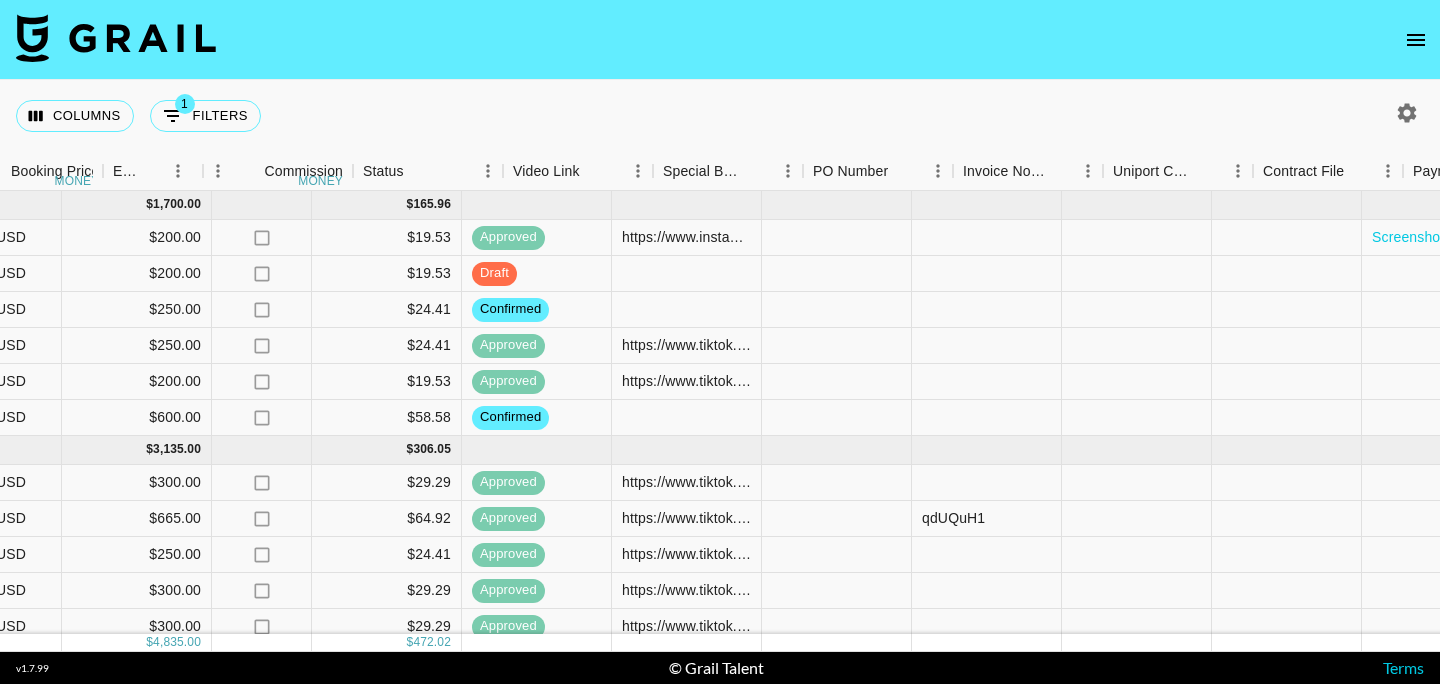 scroll, scrollTop: 0, scrollLeft: 1387, axis: horizontal 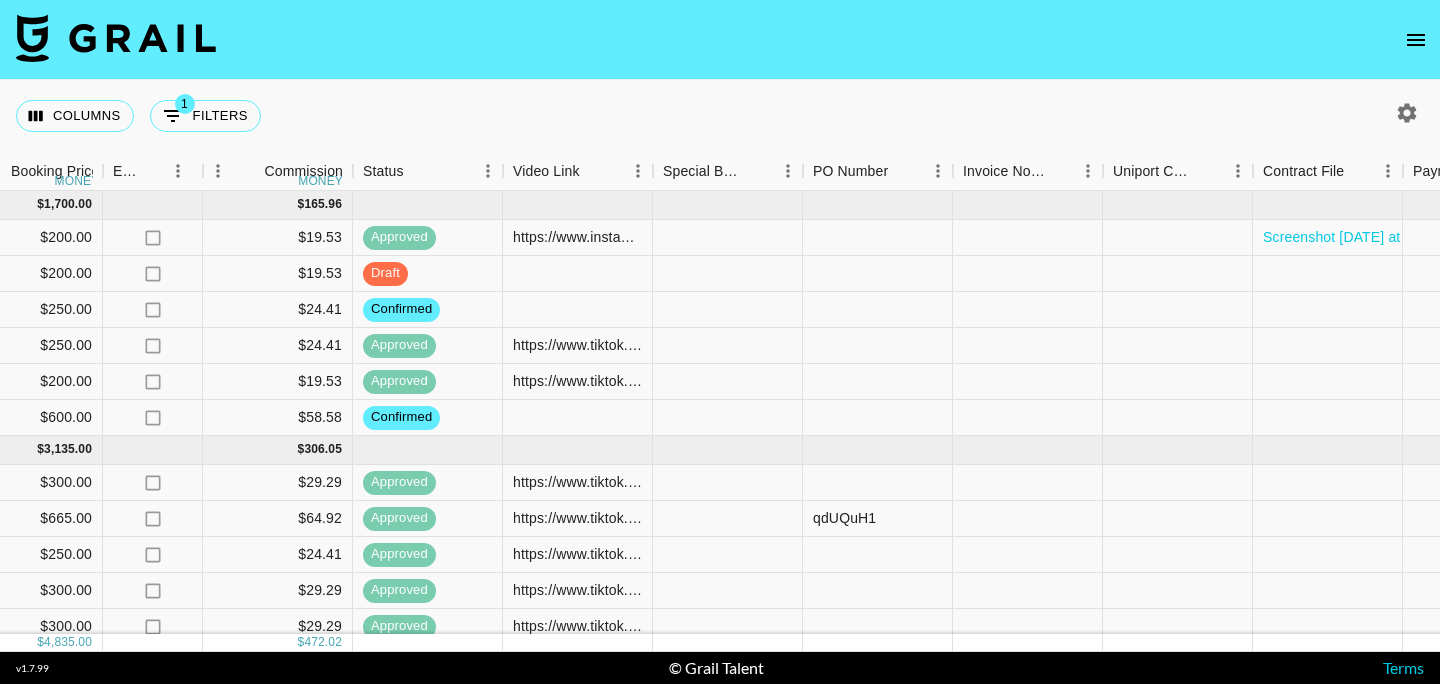 click 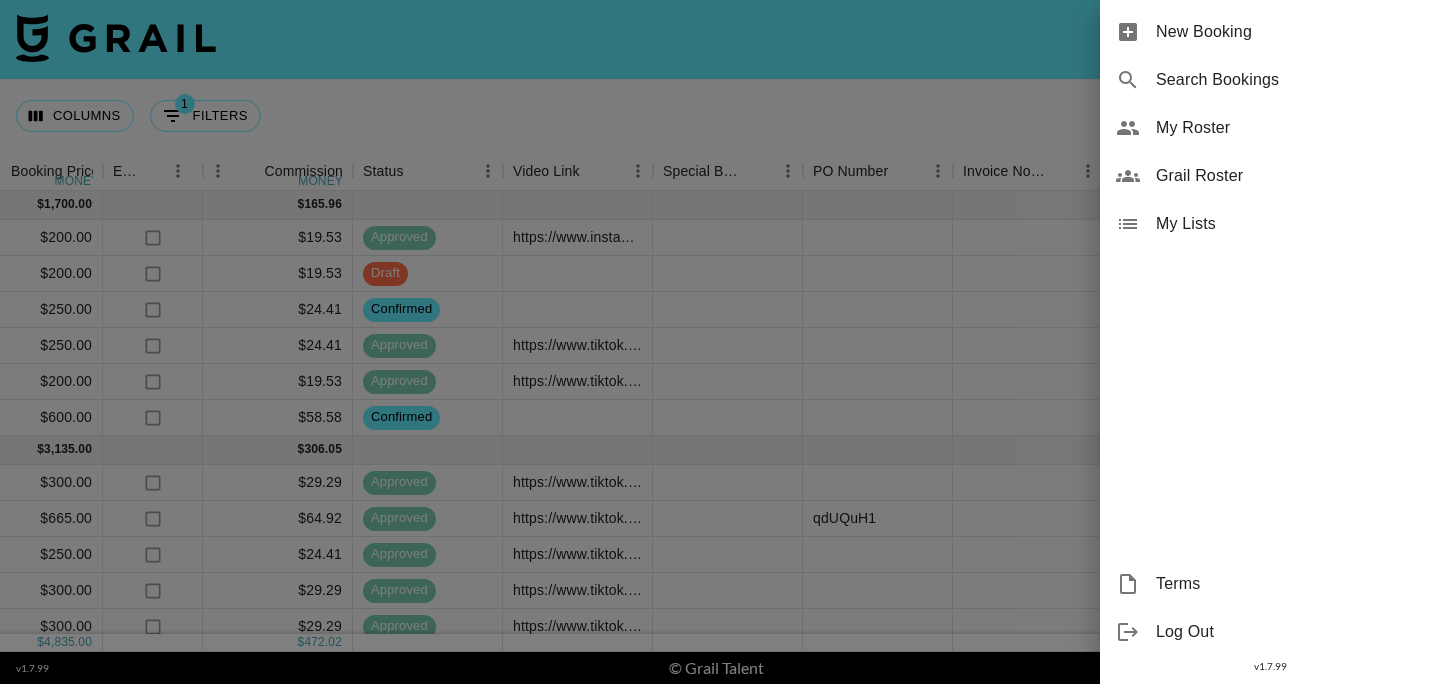 click on "My Roster" at bounding box center [1290, 128] 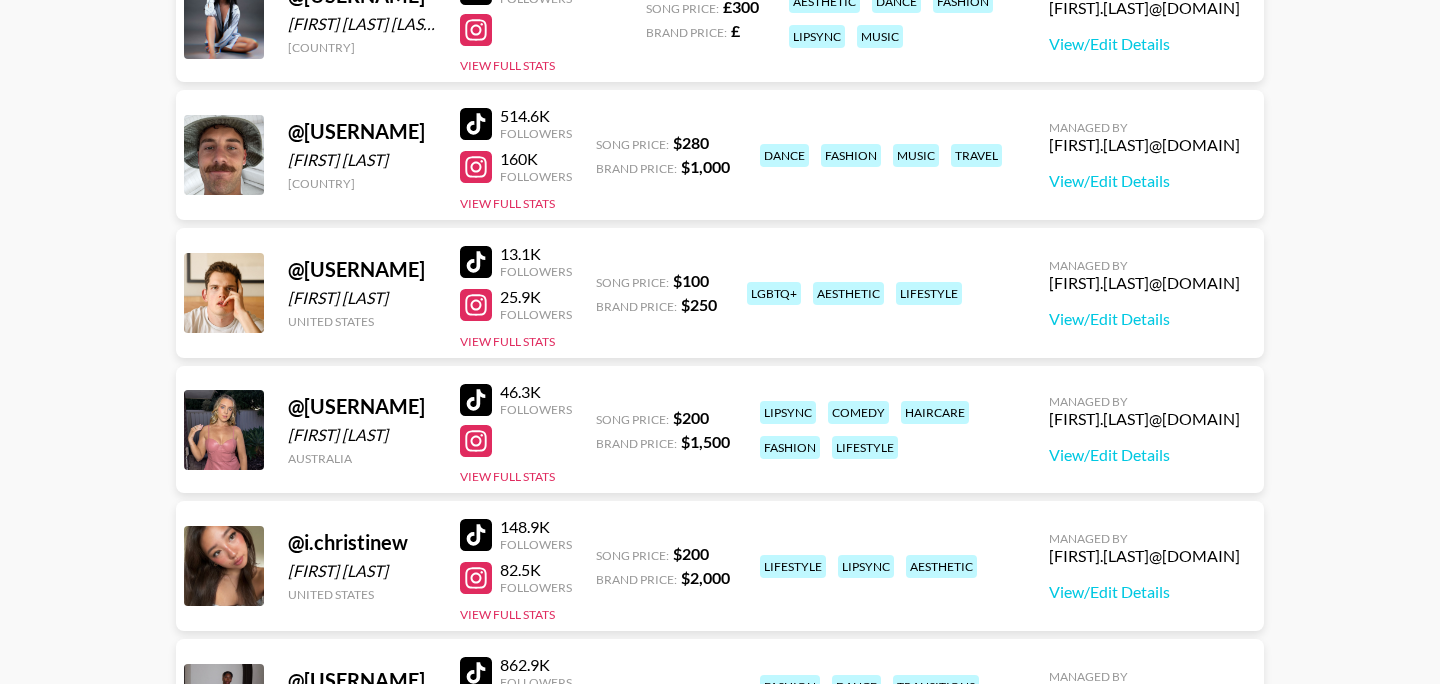 scroll, scrollTop: 624, scrollLeft: 0, axis: vertical 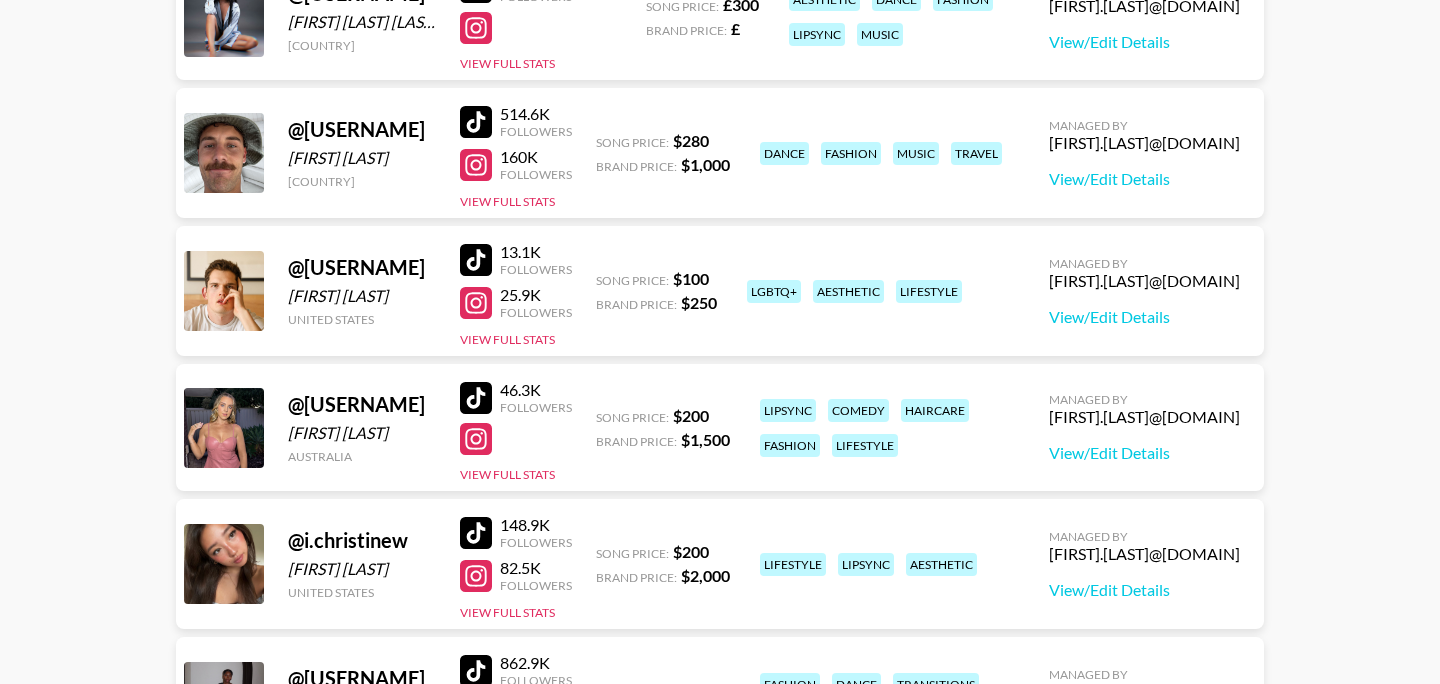 click at bounding box center (476, 303) 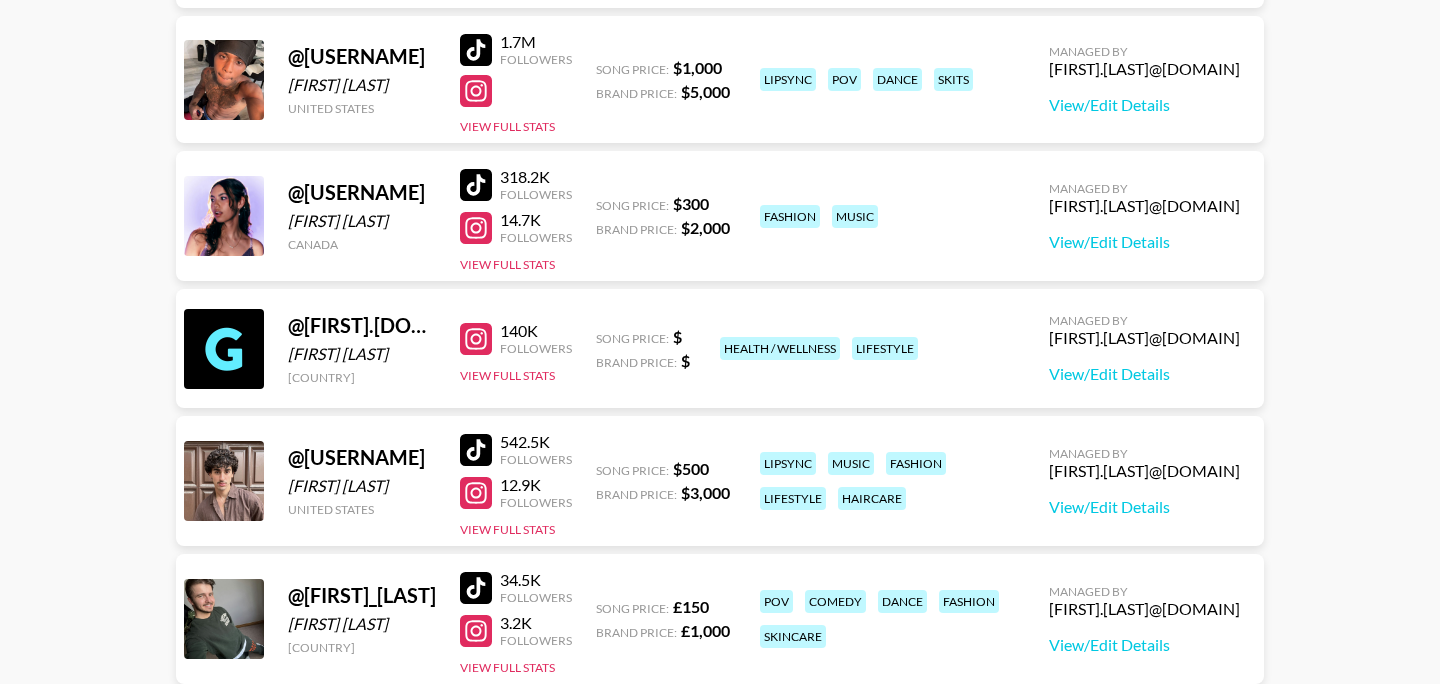 scroll, scrollTop: 1420, scrollLeft: 0, axis: vertical 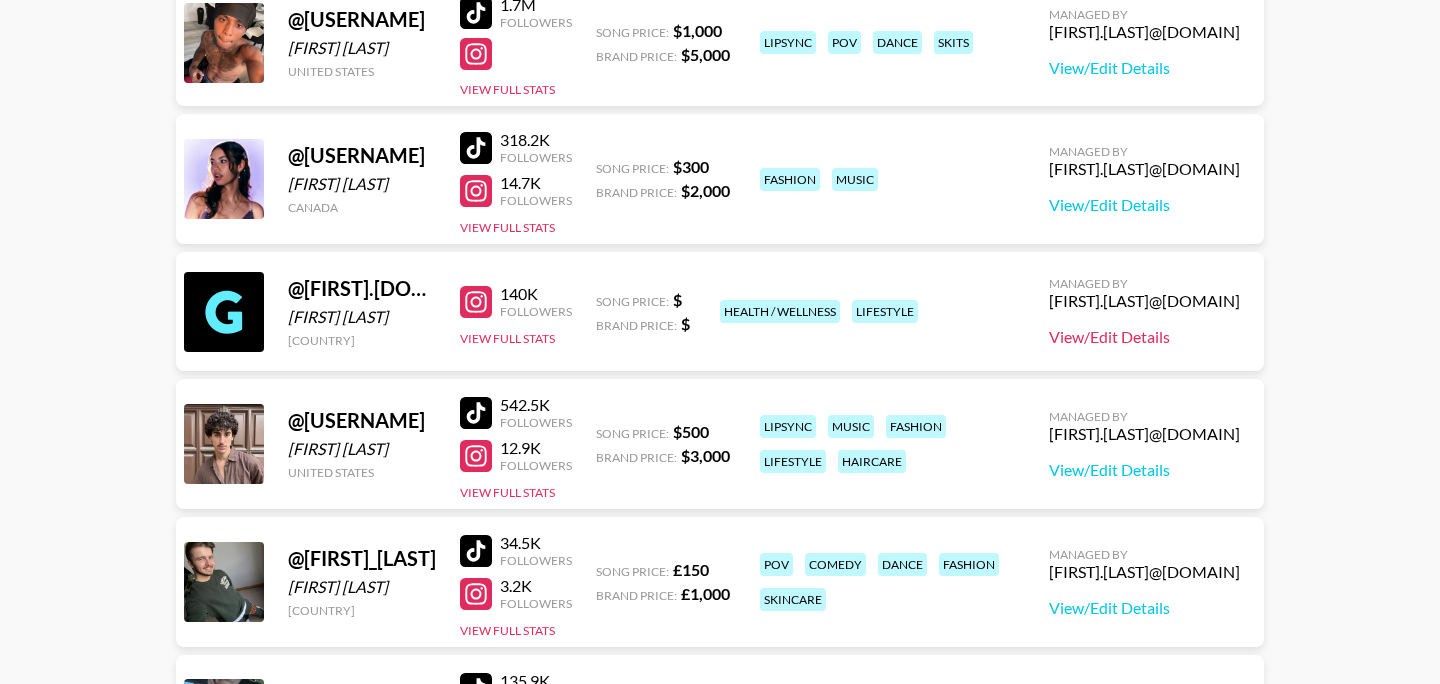 click on "View/Edit Details" at bounding box center (1144, 337) 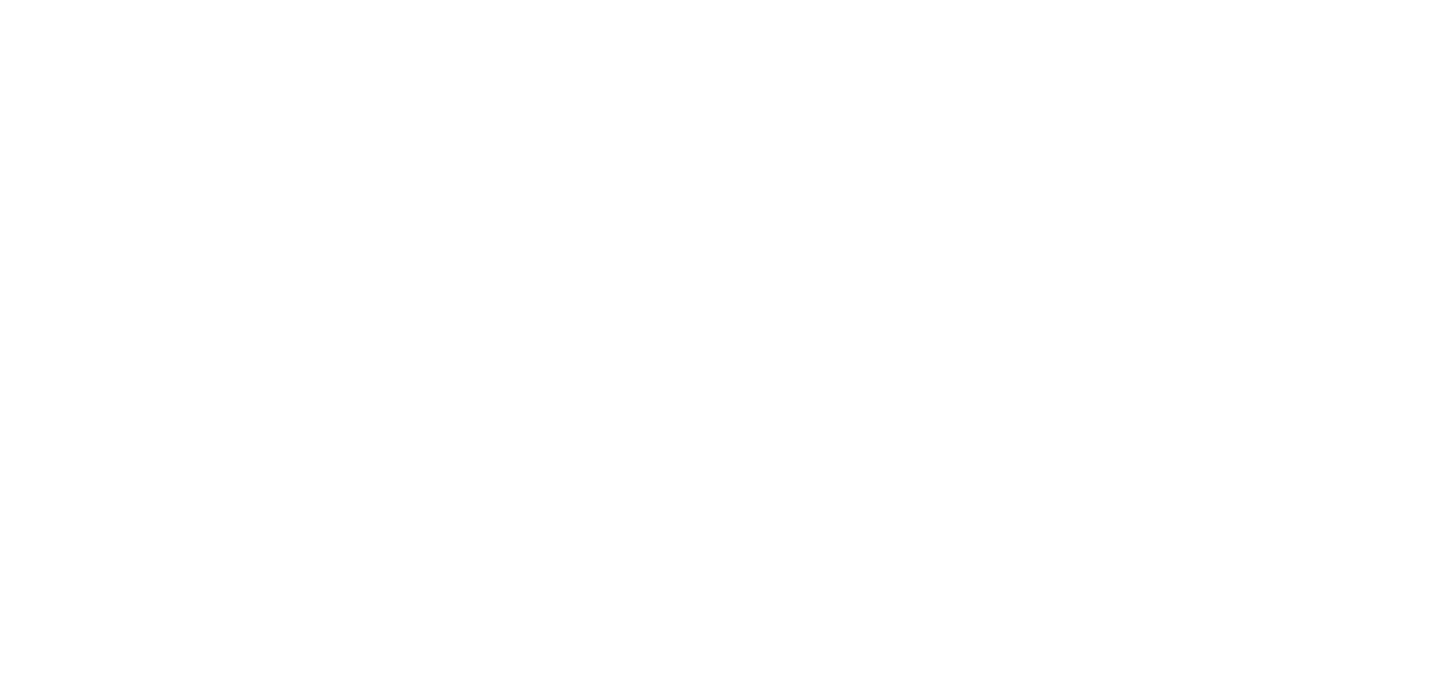 scroll, scrollTop: 0, scrollLeft: 0, axis: both 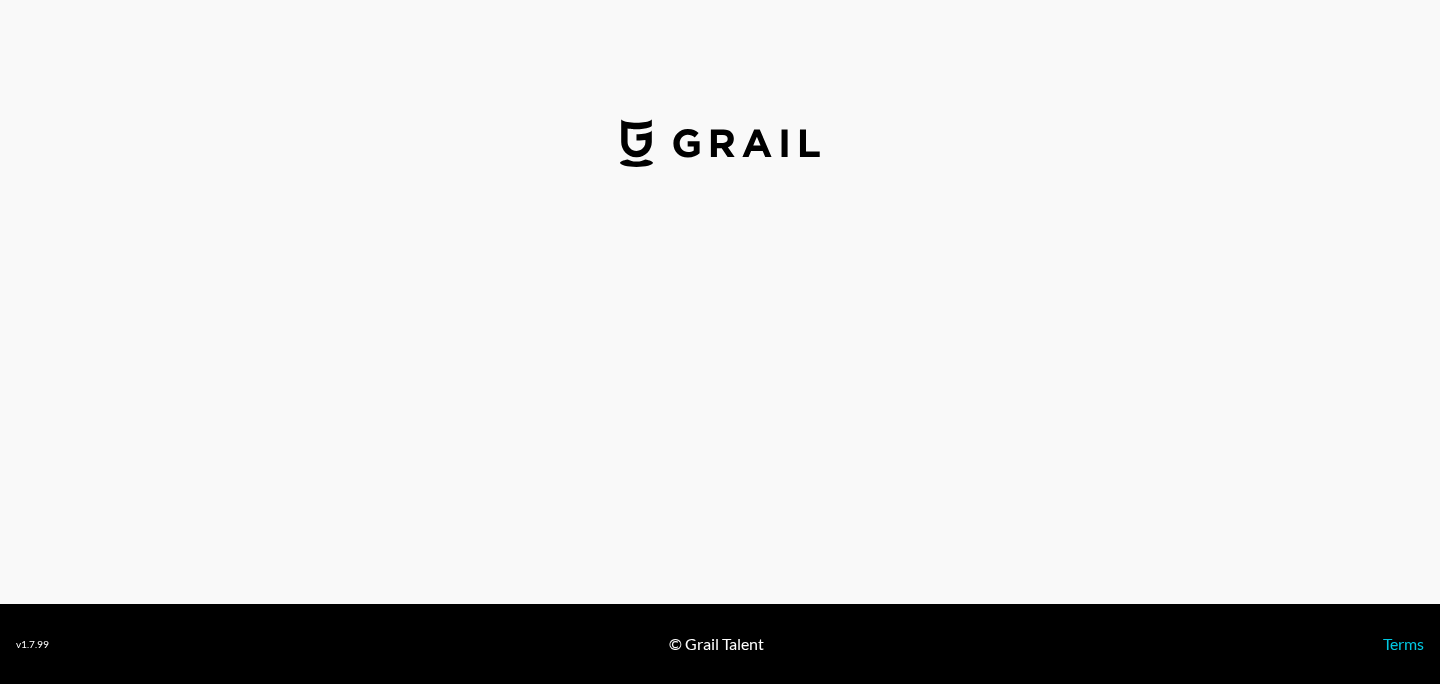 select on "USD" 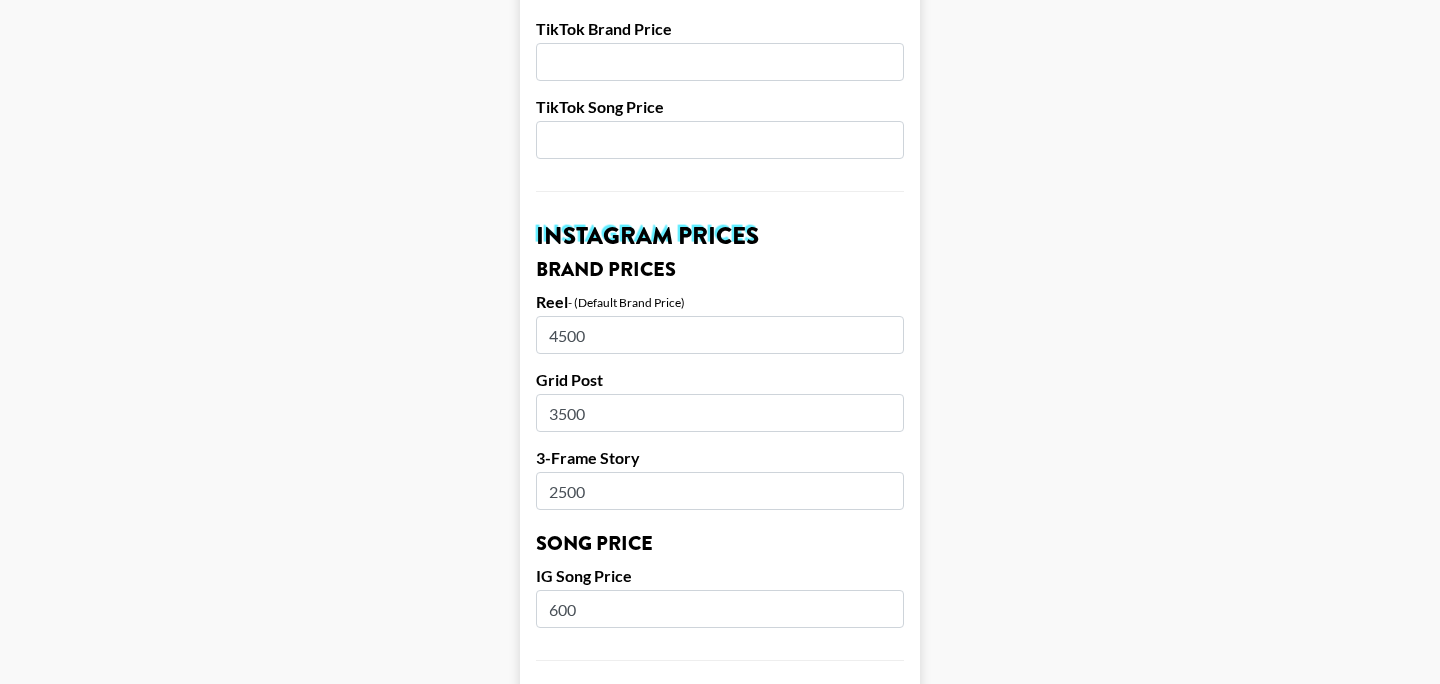 scroll, scrollTop: 782, scrollLeft: 0, axis: vertical 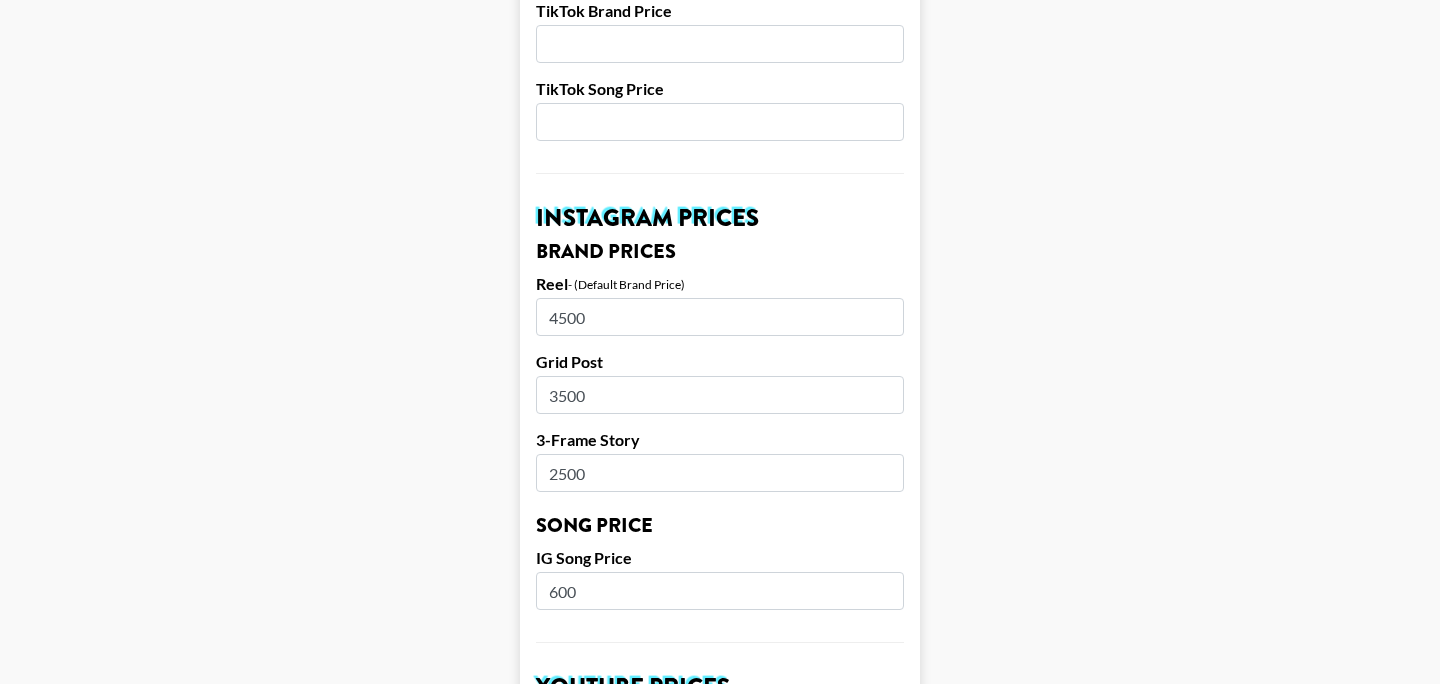 drag, startPoint x: 614, startPoint y: 324, endPoint x: 446, endPoint y: 295, distance: 170.4846 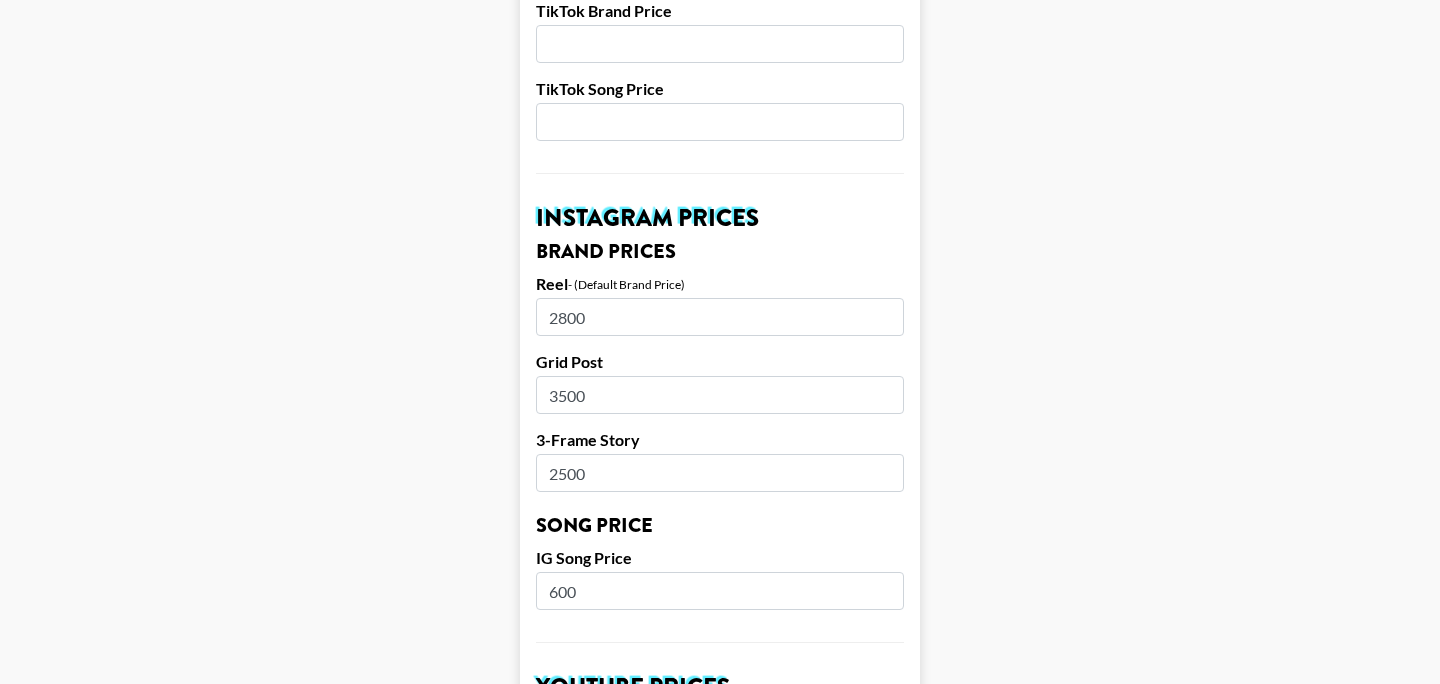 type on "2800" 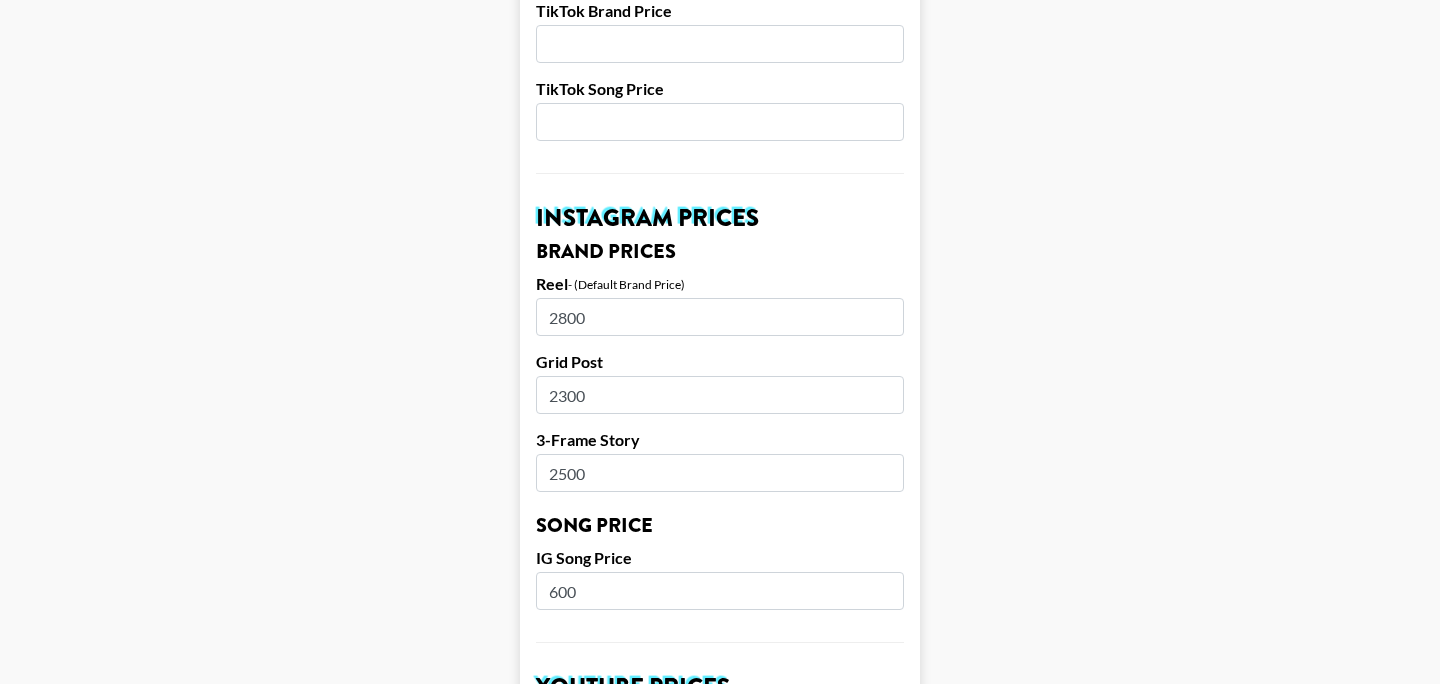 type on "2300" 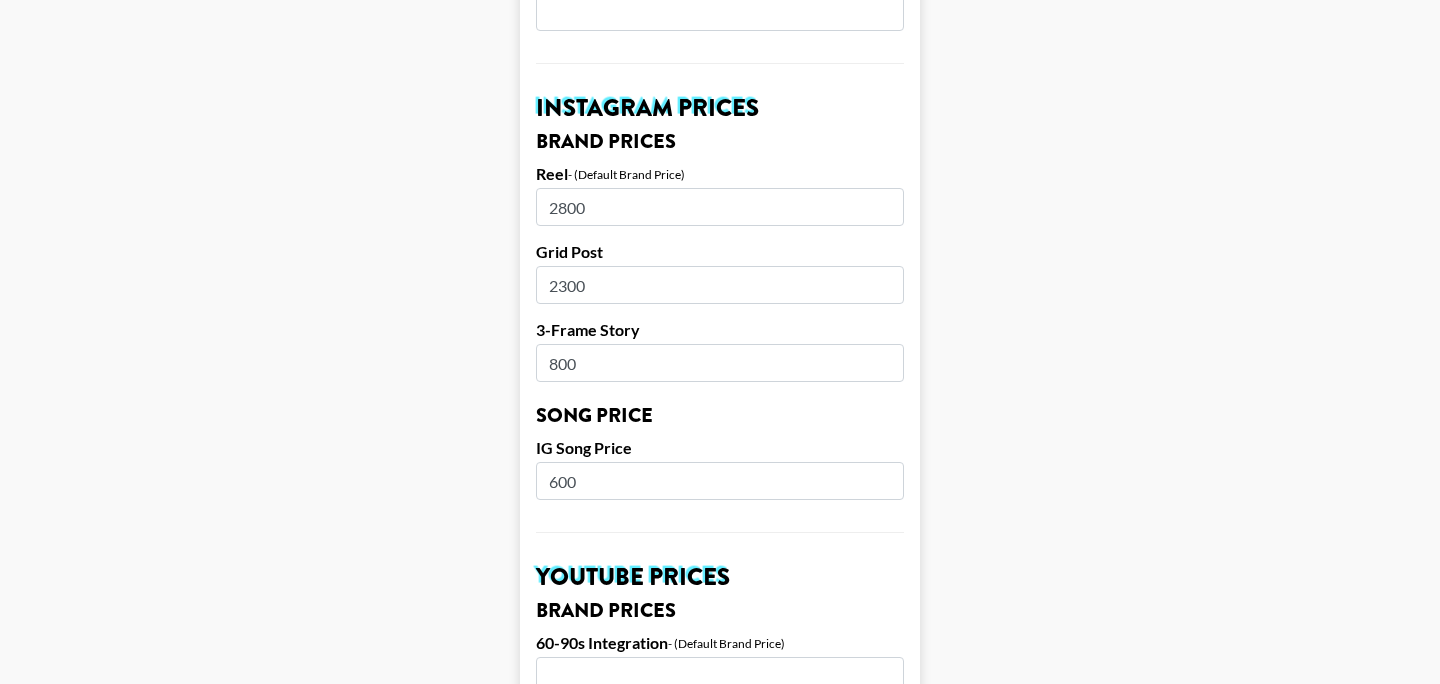 scroll, scrollTop: 905, scrollLeft: 0, axis: vertical 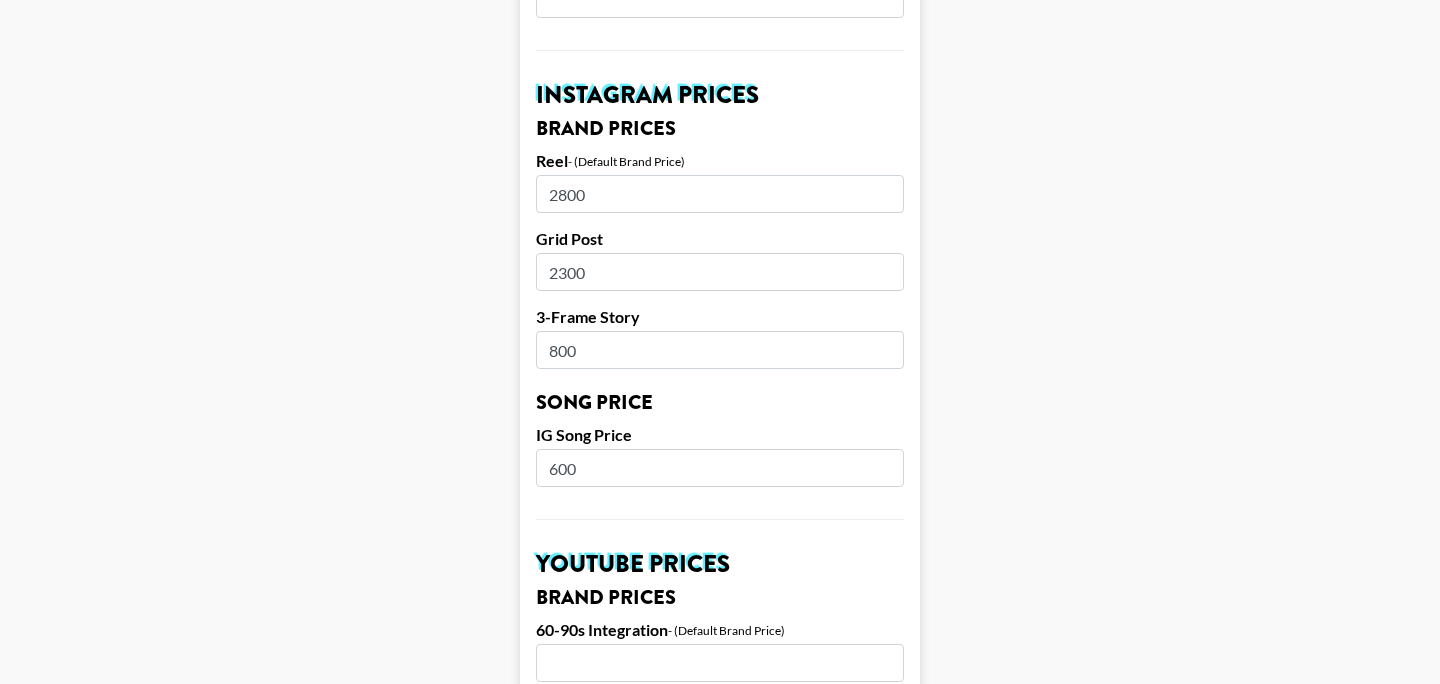 type on "800" 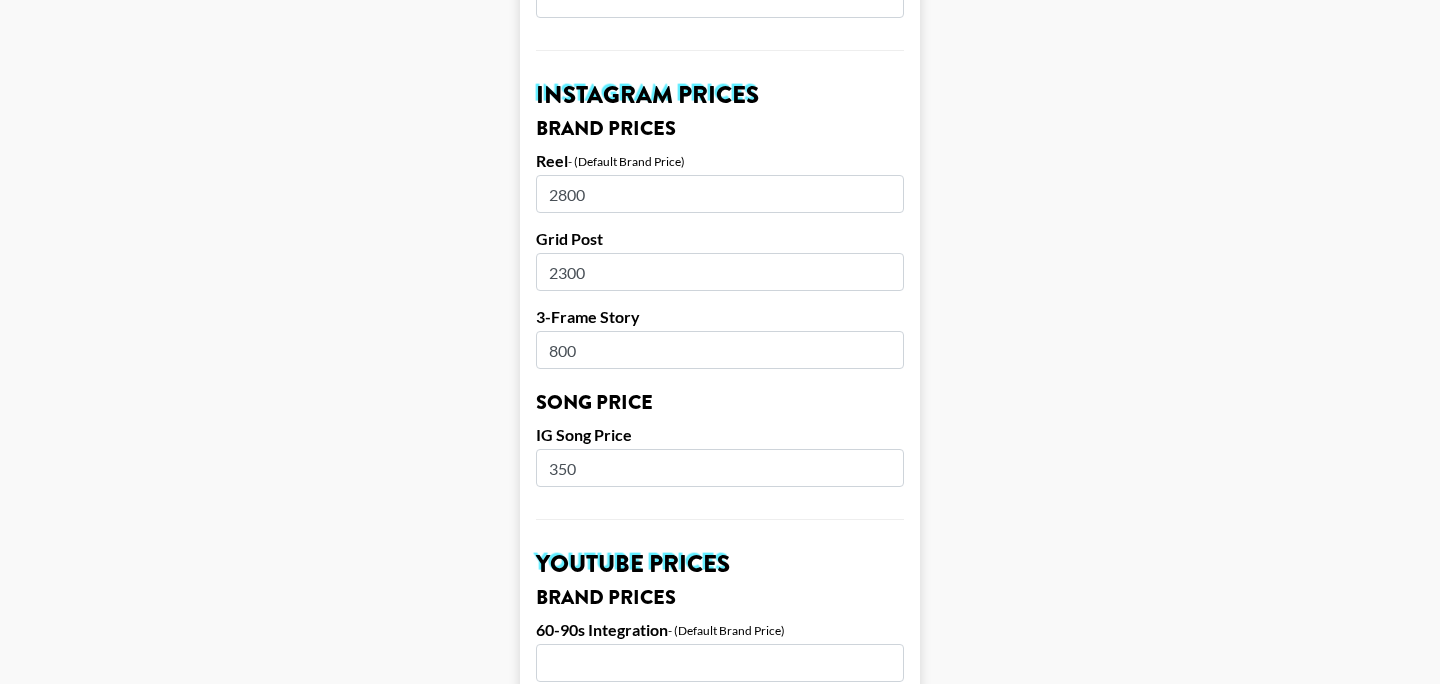 type on "350" 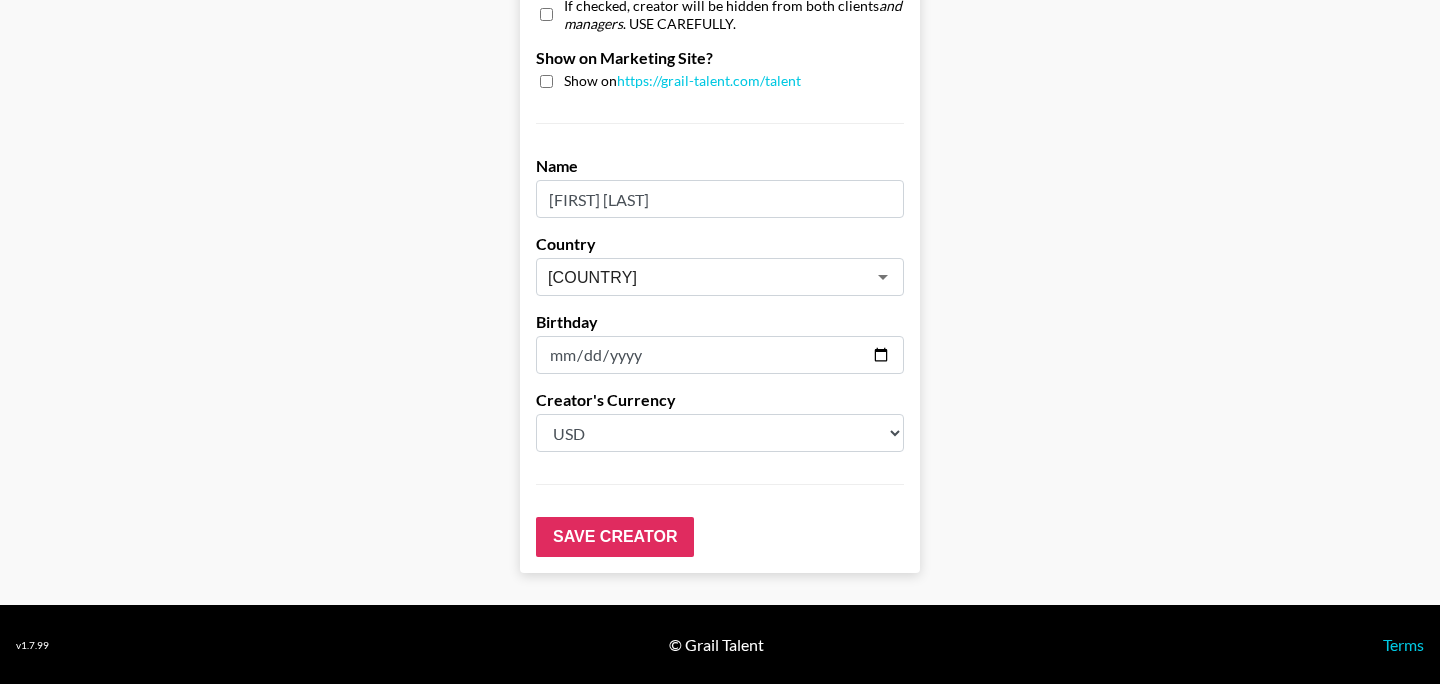 scroll, scrollTop: 2029, scrollLeft: 0, axis: vertical 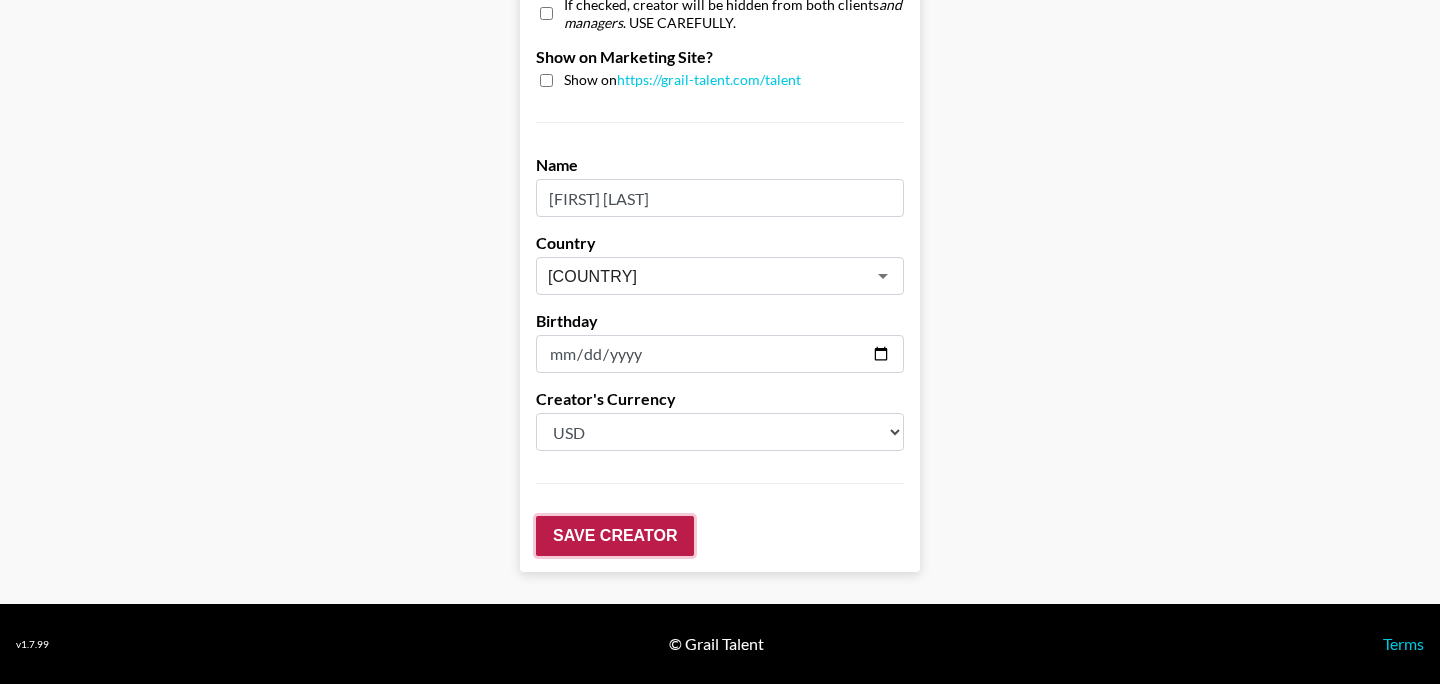 click on "Save Creator" at bounding box center (615, 536) 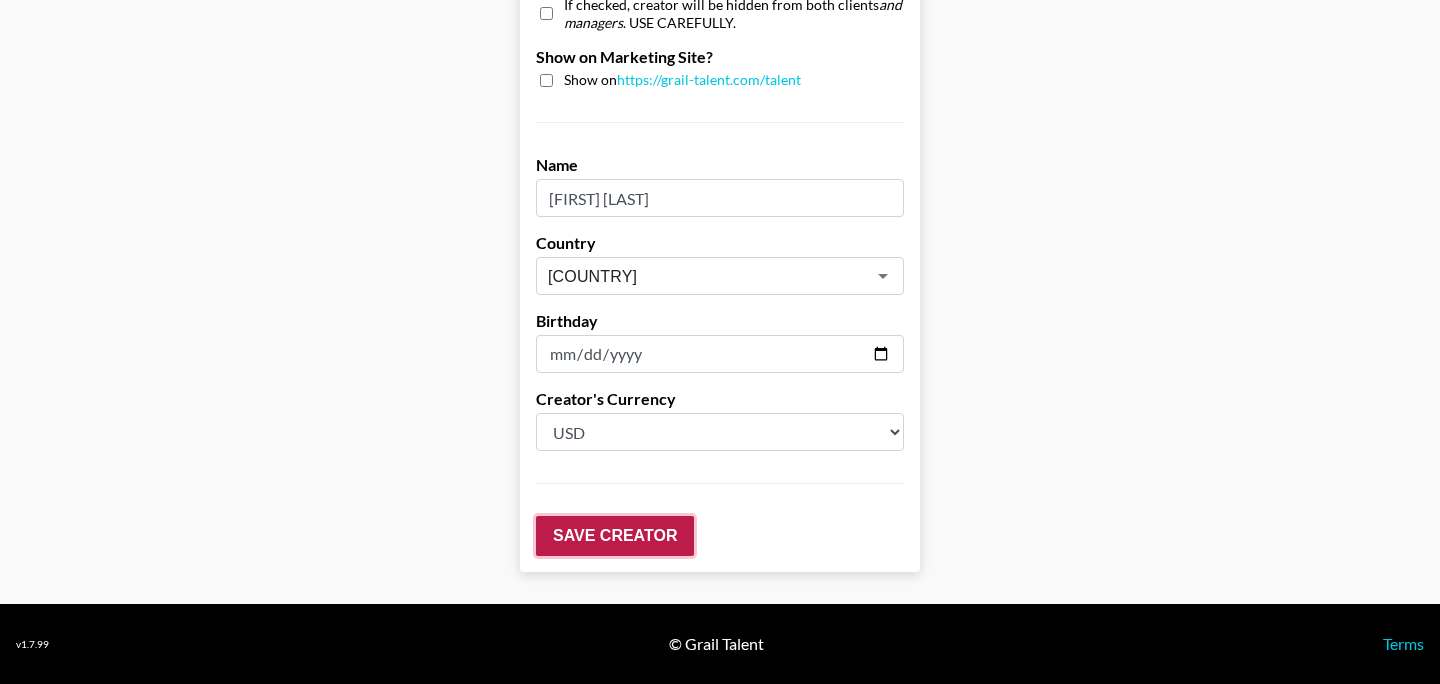 click on "Save Creator" at bounding box center [615, 536] 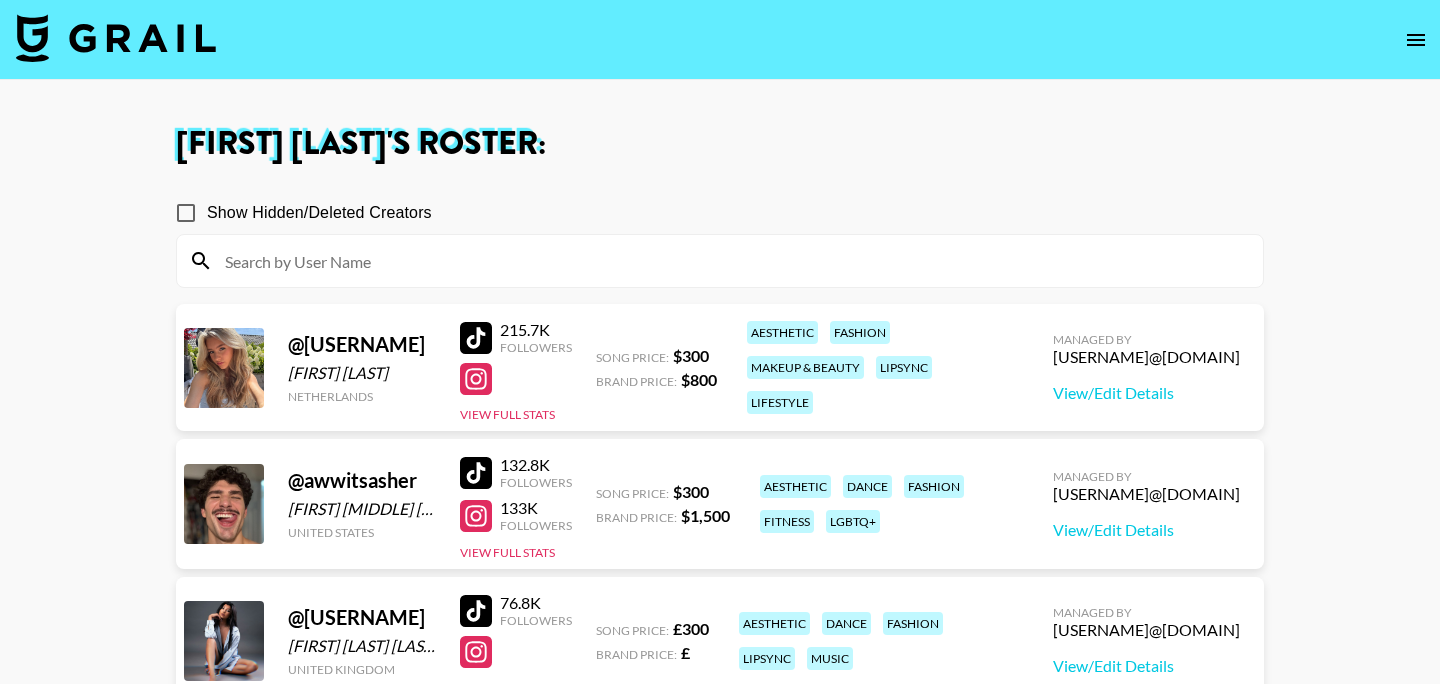 scroll, scrollTop: 0, scrollLeft: 0, axis: both 